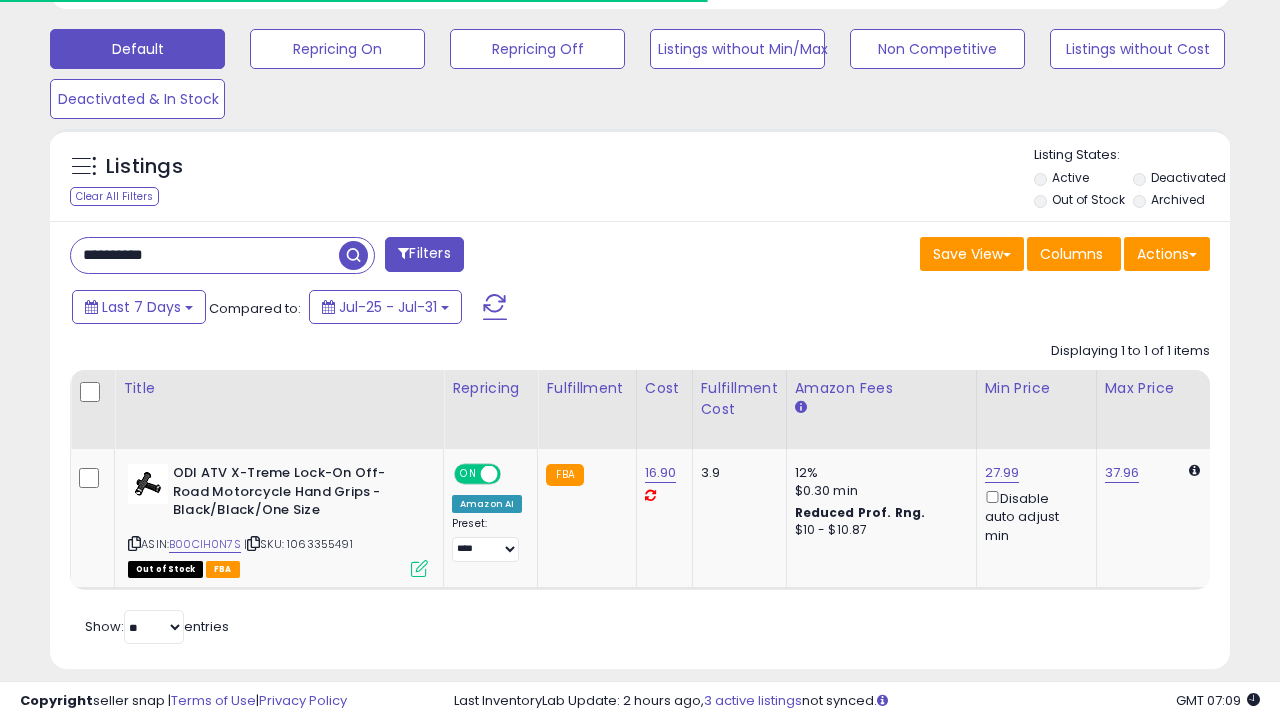 scroll, scrollTop: 601, scrollLeft: 0, axis: vertical 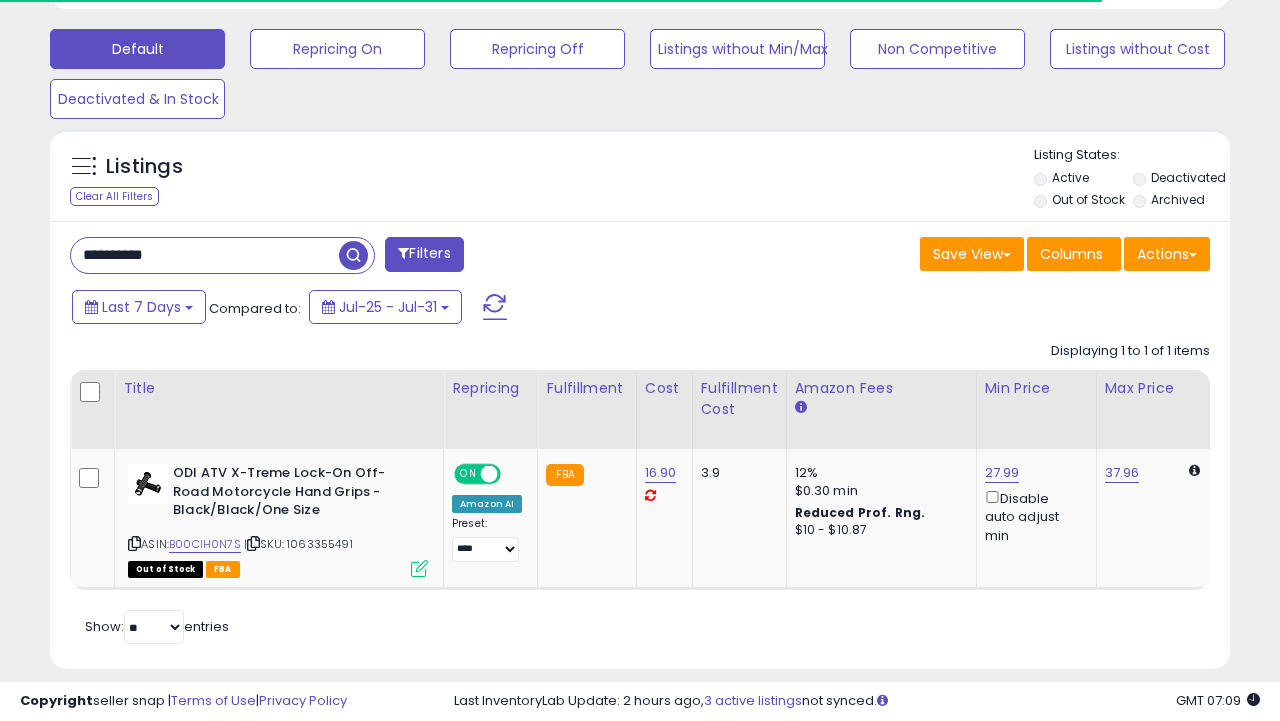 paste 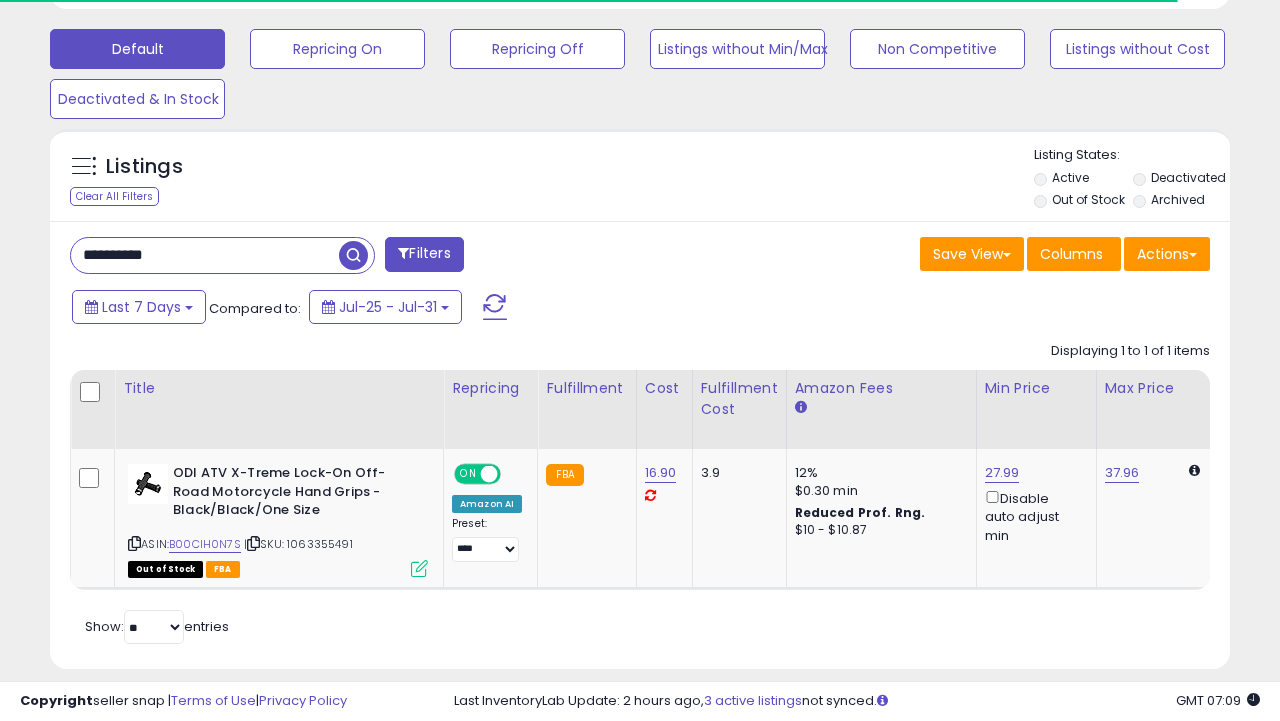 type on "**********" 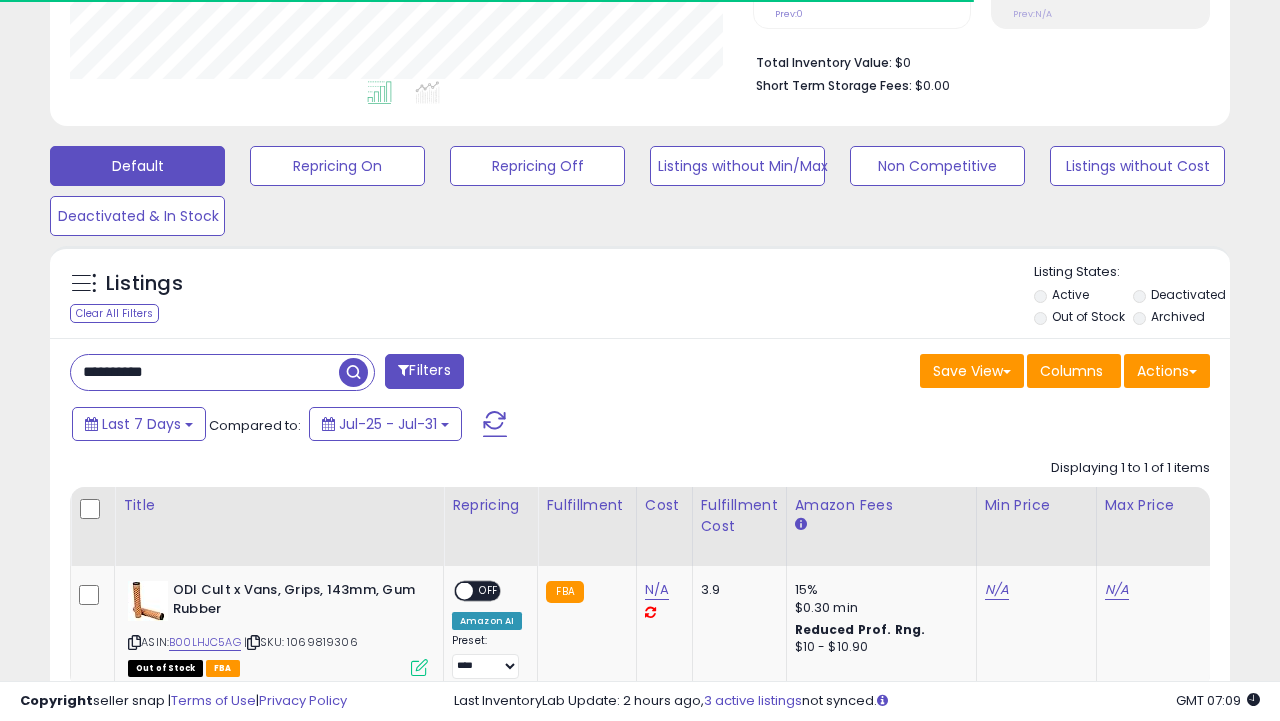 scroll, scrollTop: 601, scrollLeft: 0, axis: vertical 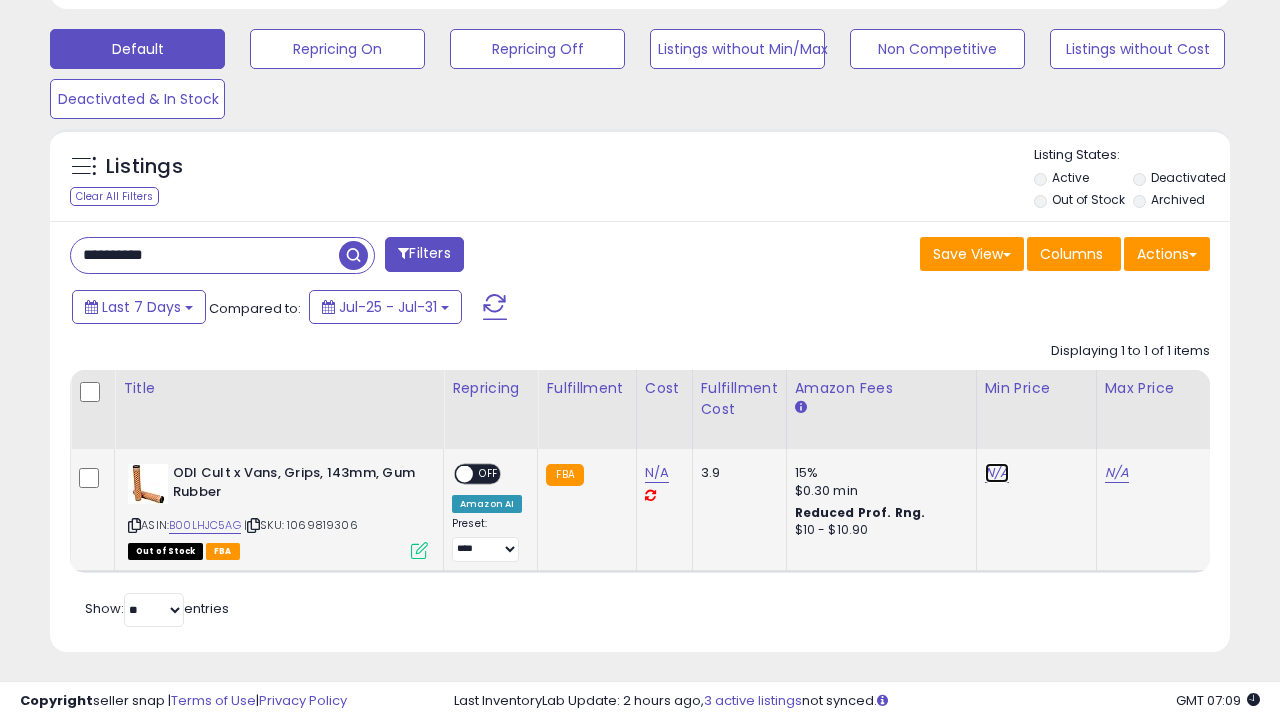 click on "N/A" at bounding box center [997, 473] 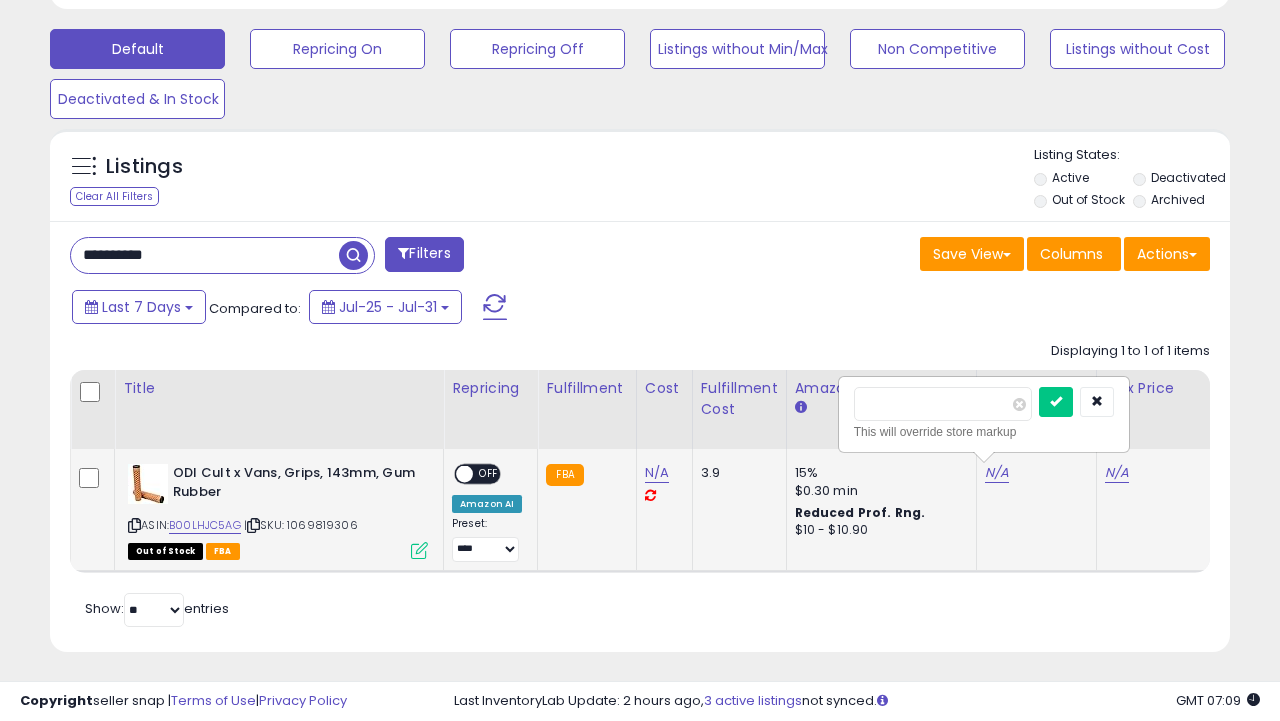 type on "*****" 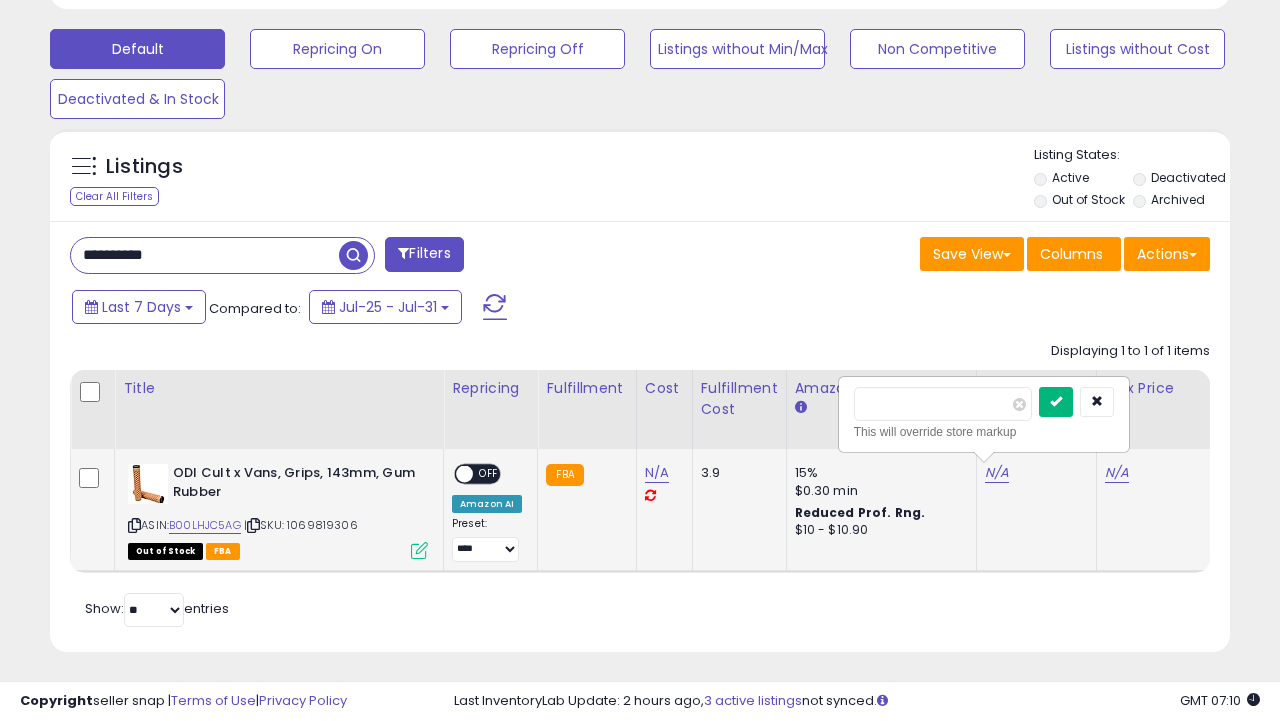 click at bounding box center [1056, 401] 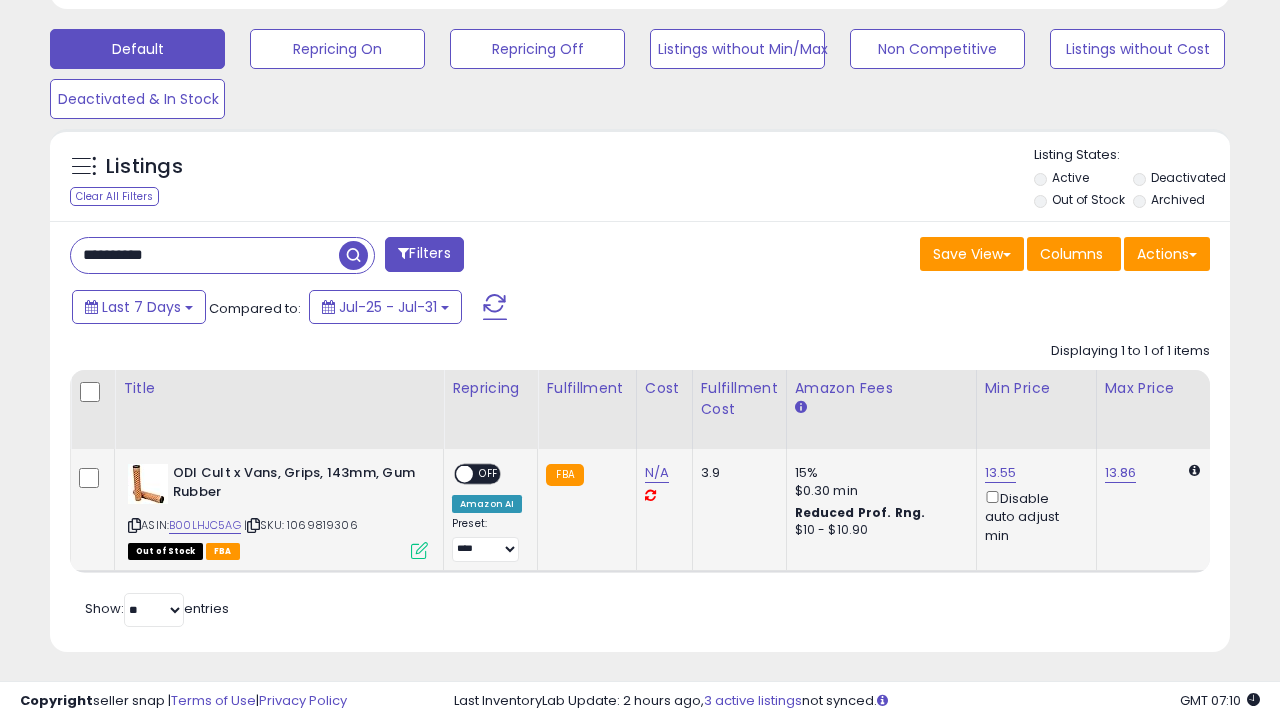 click on "OFF" at bounding box center [489, 474] 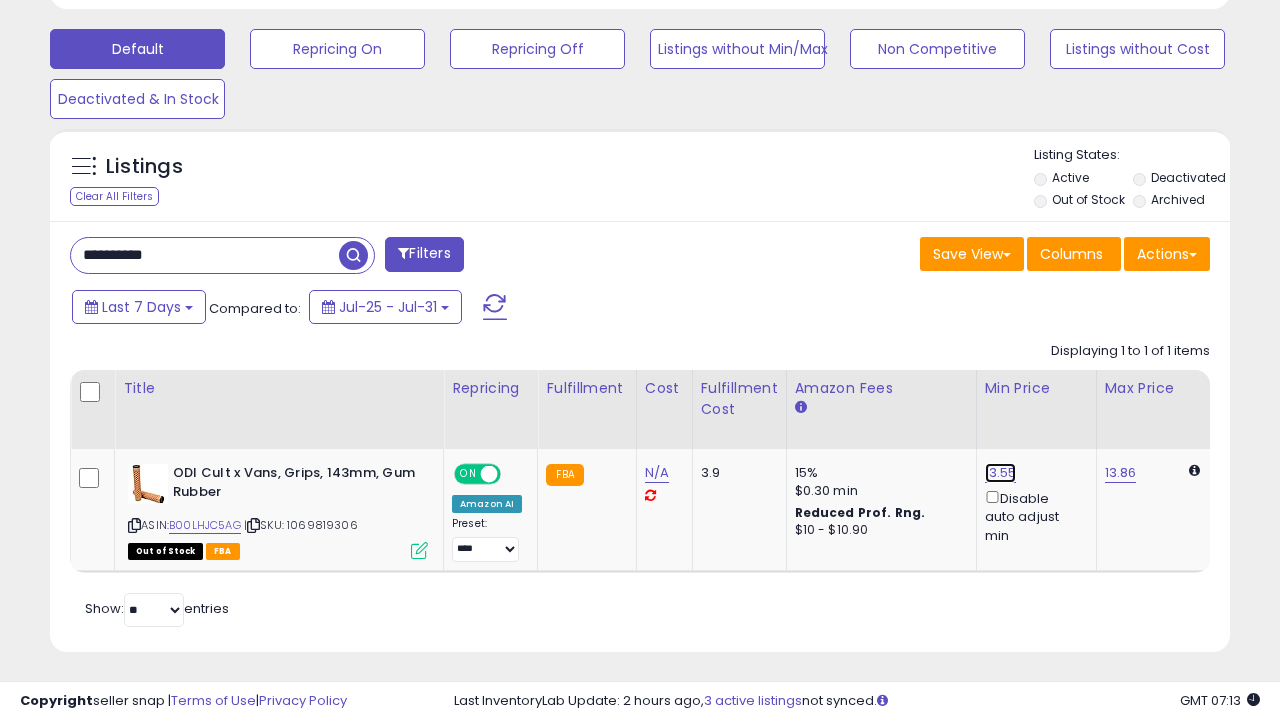 click on "13.55" at bounding box center [1001, 473] 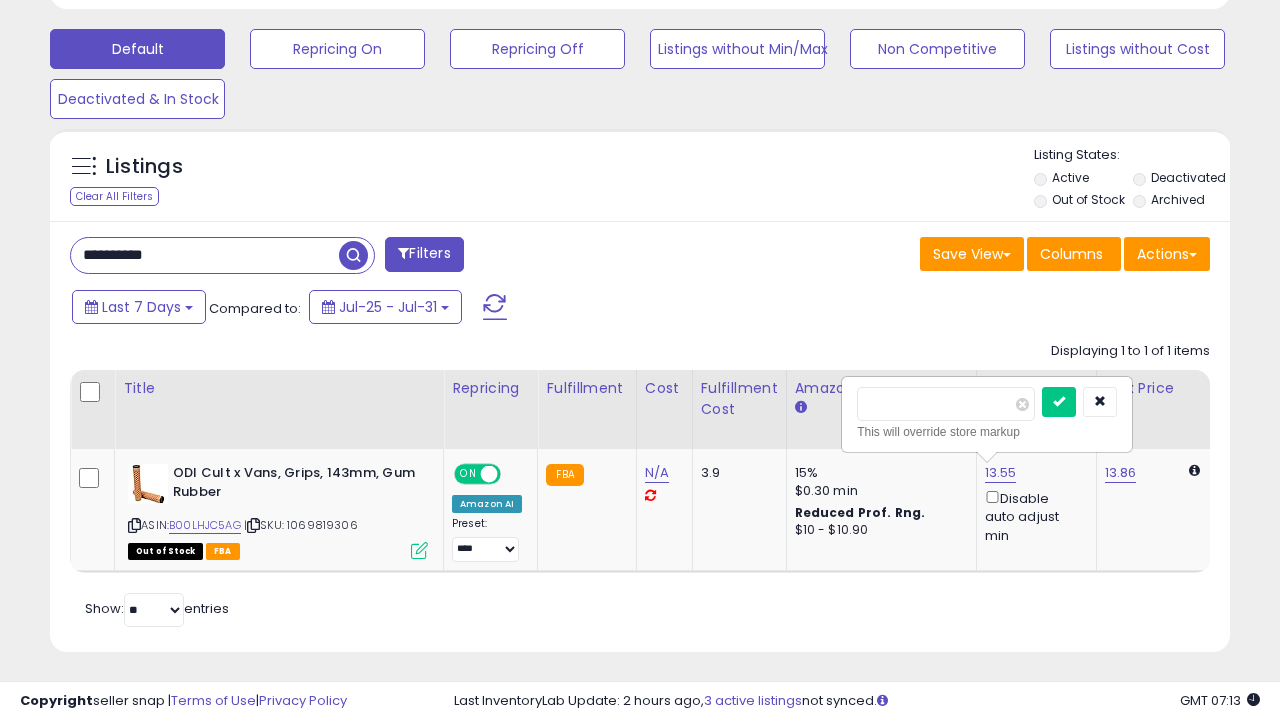click on "*****" at bounding box center (946, 404) 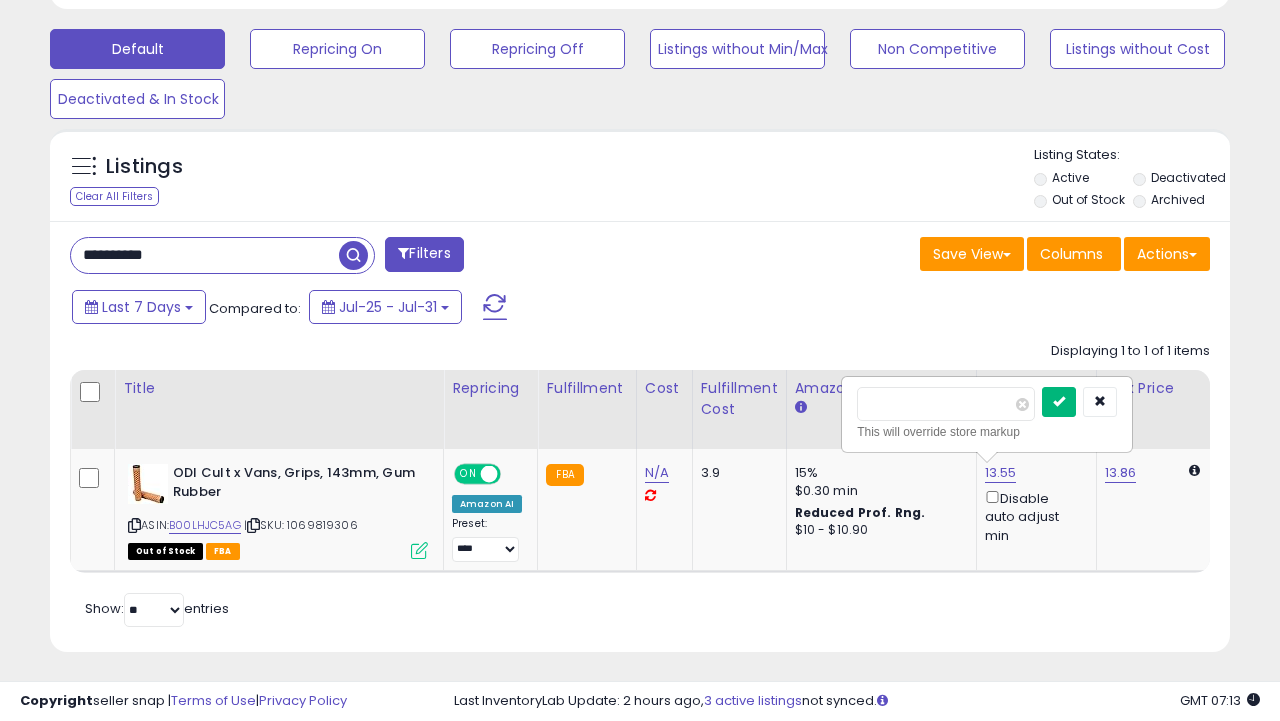 type on "*****" 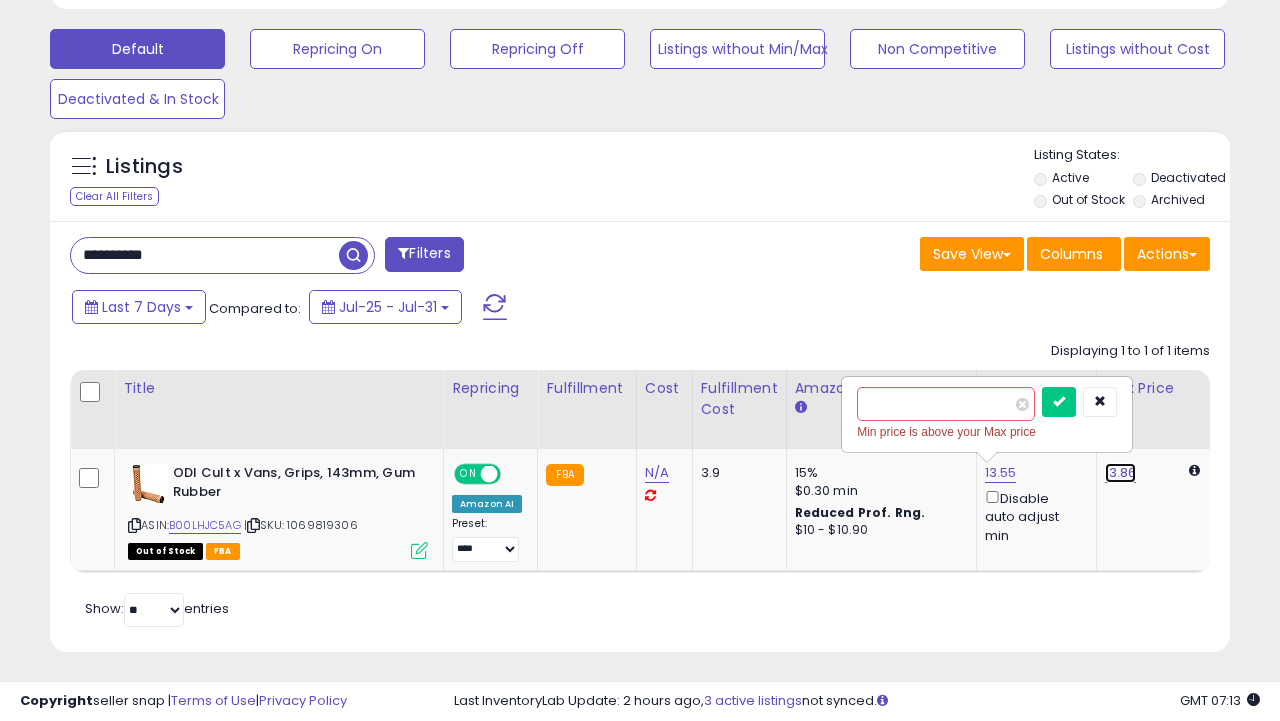 click on "13.86" at bounding box center [1121, 473] 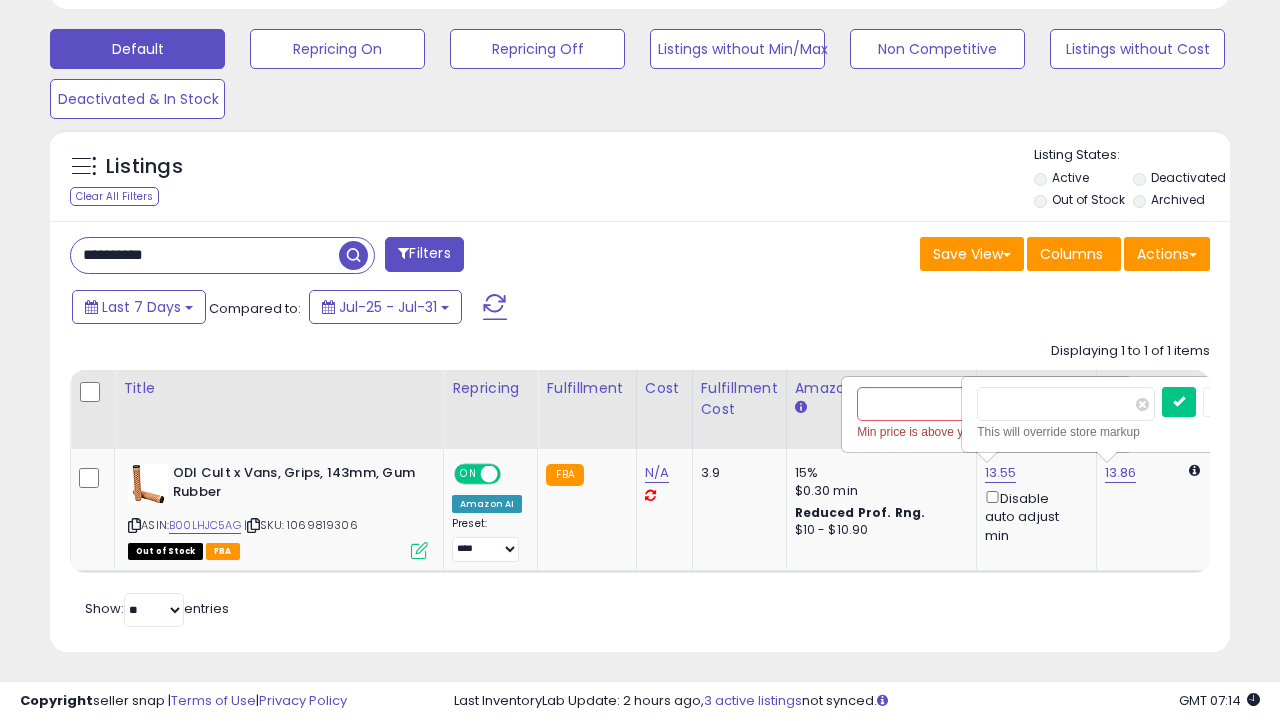 scroll, scrollTop: 0, scrollLeft: 79, axis: horizontal 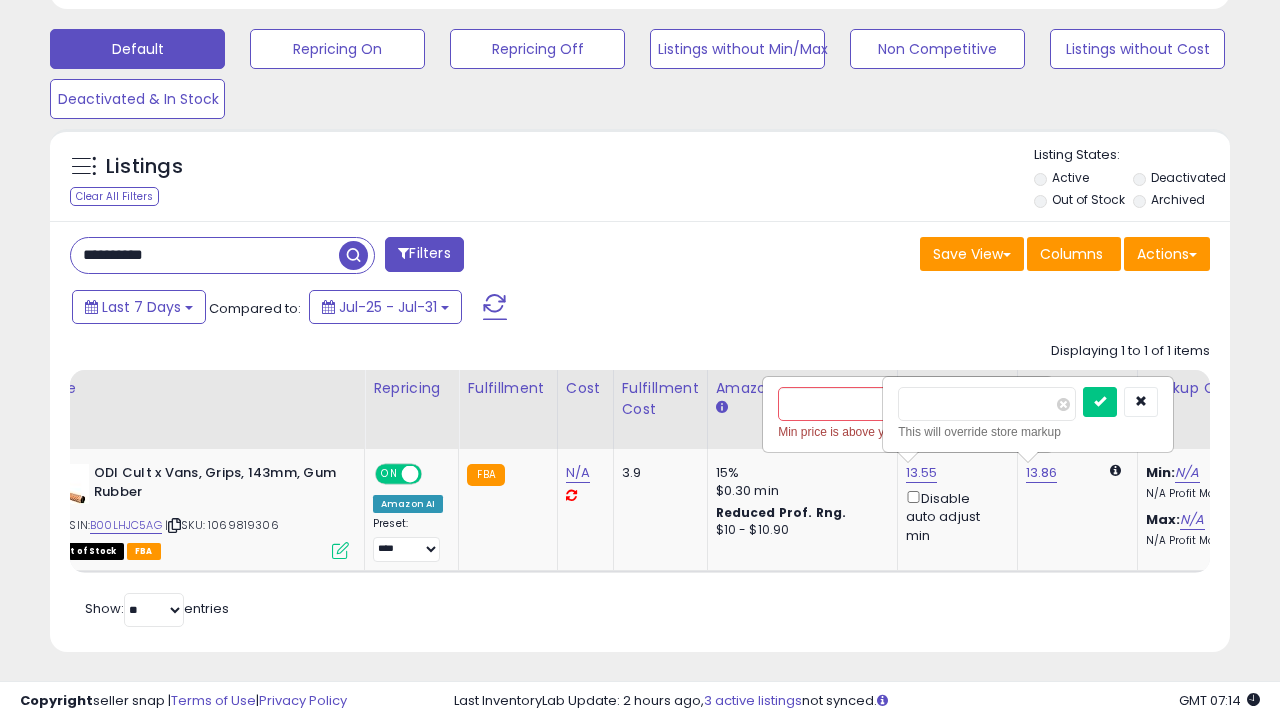type on "*****" 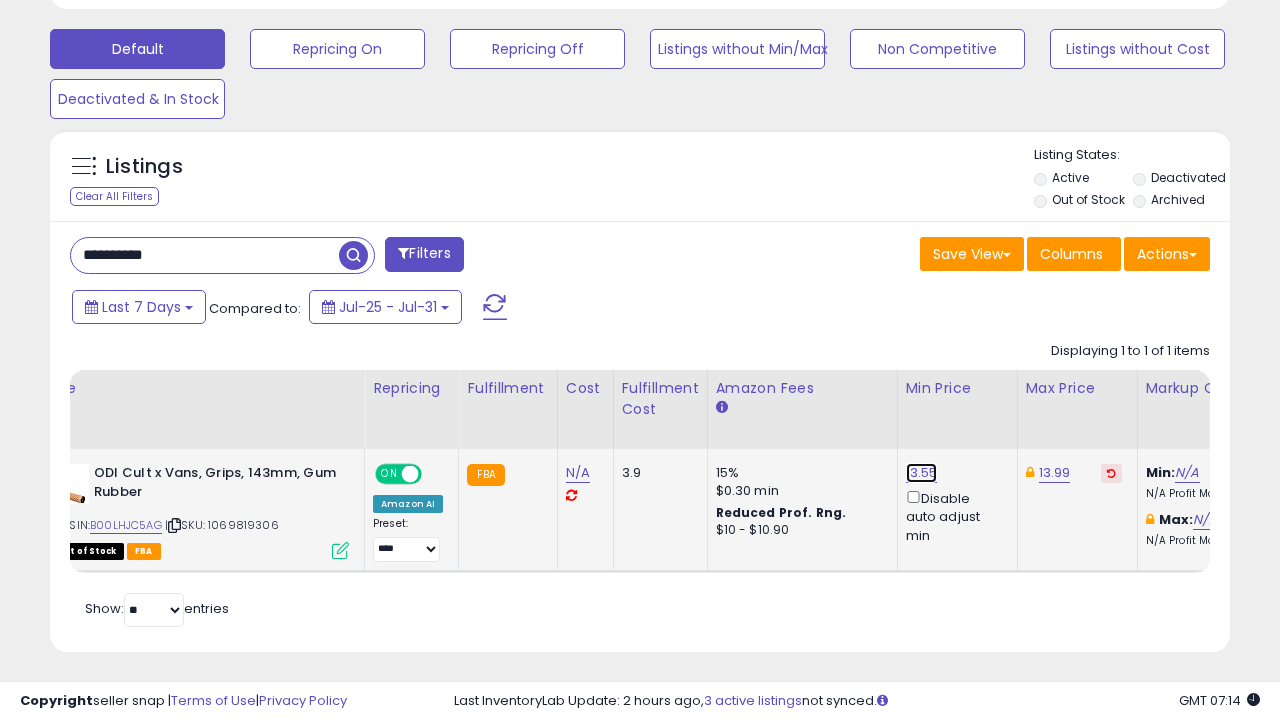 click on "13.55" at bounding box center (922, 473) 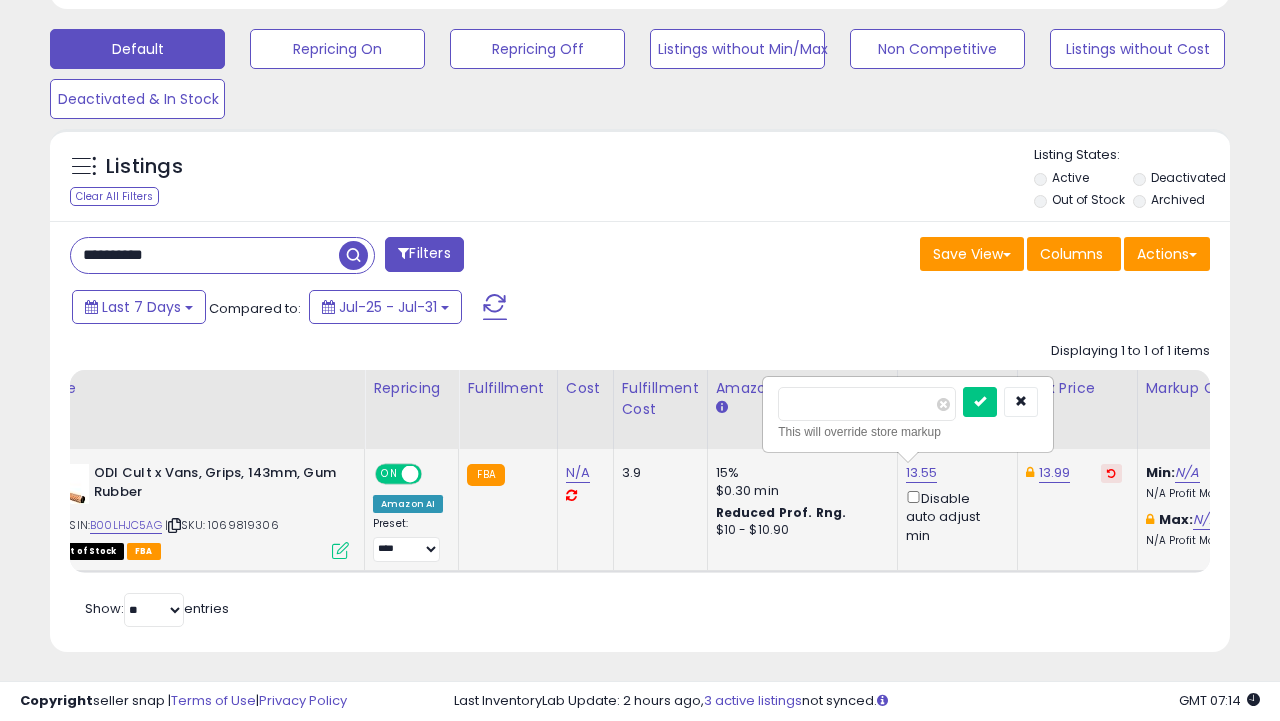 click on "*****" at bounding box center [867, 404] 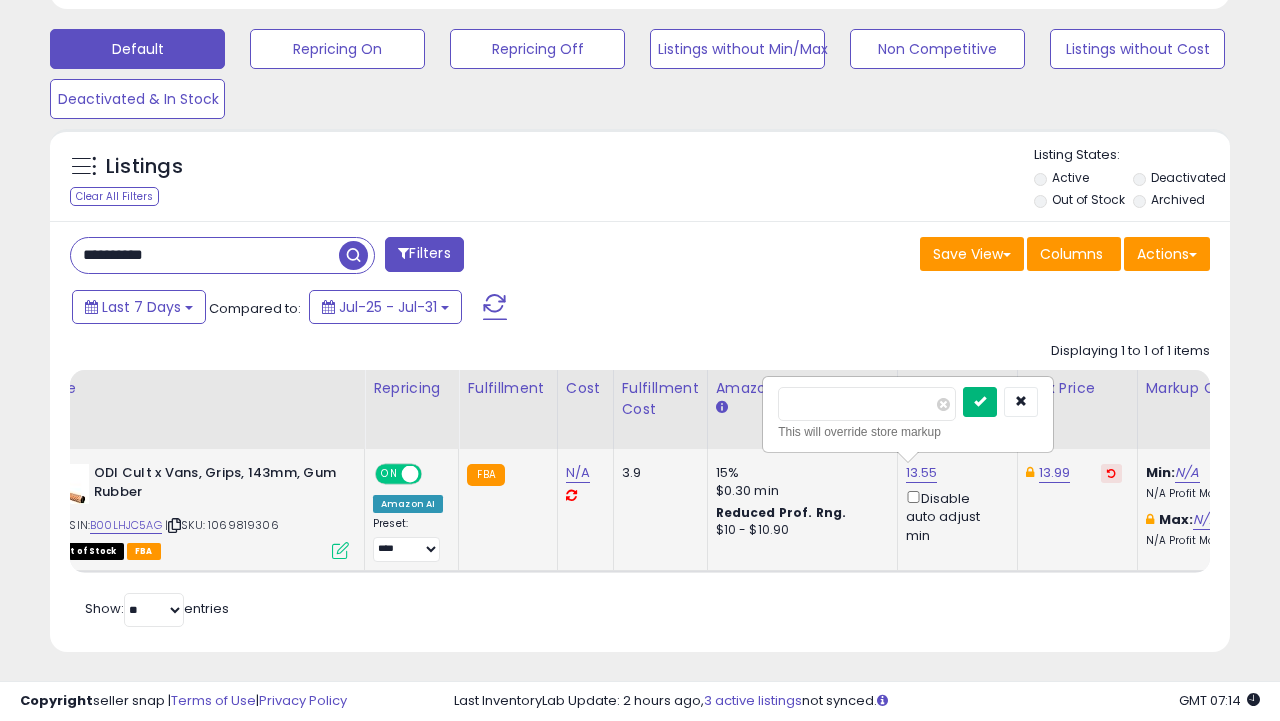click at bounding box center [980, 401] 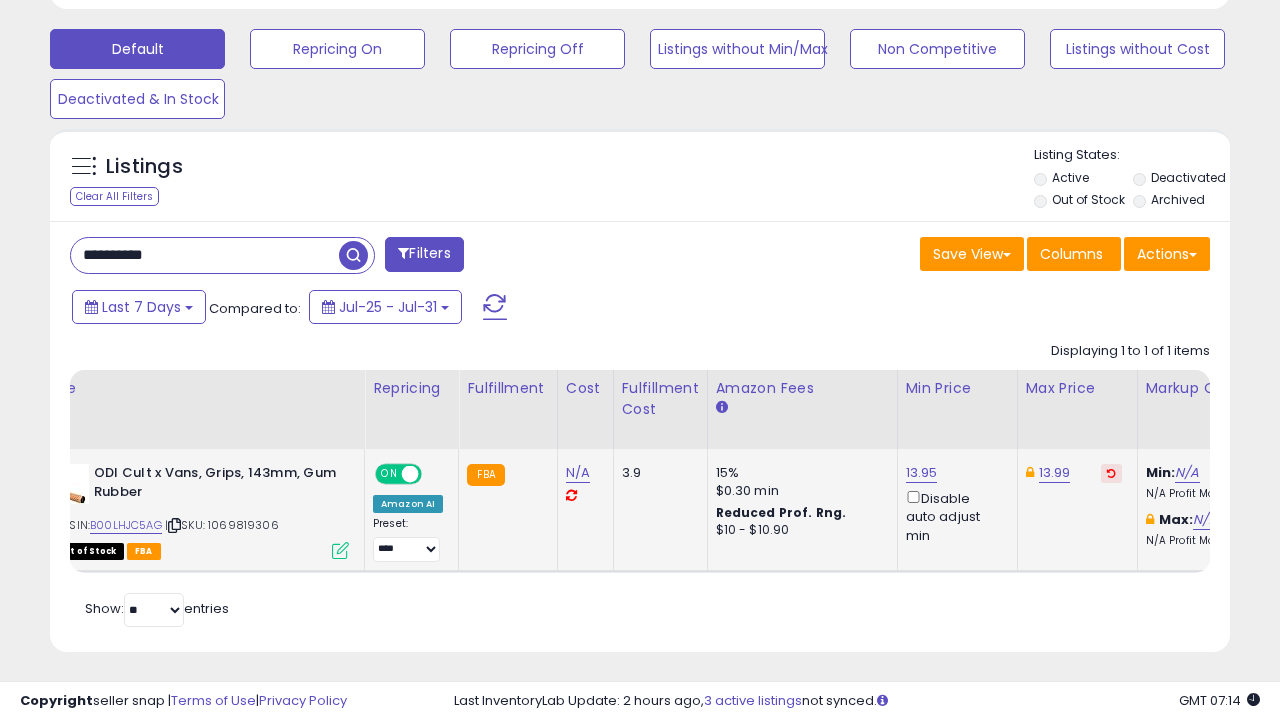 click at bounding box center [1111, 473] 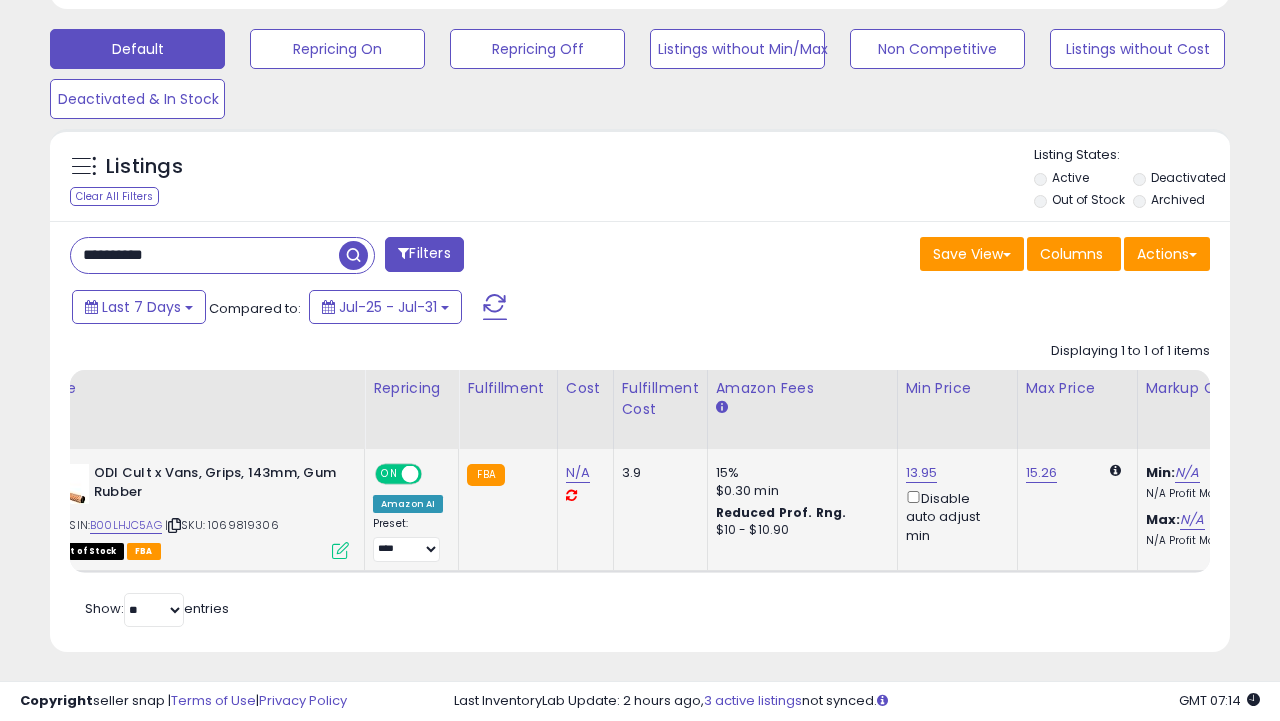 paste 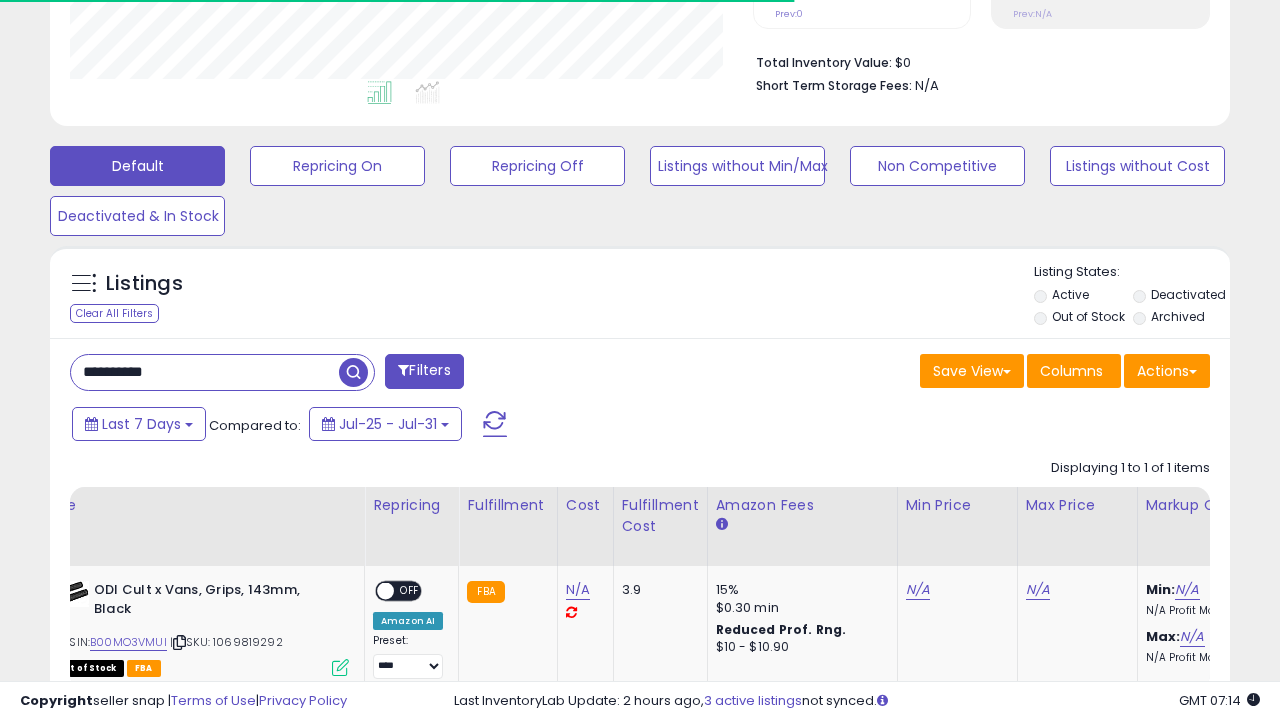 scroll, scrollTop: 601, scrollLeft: 0, axis: vertical 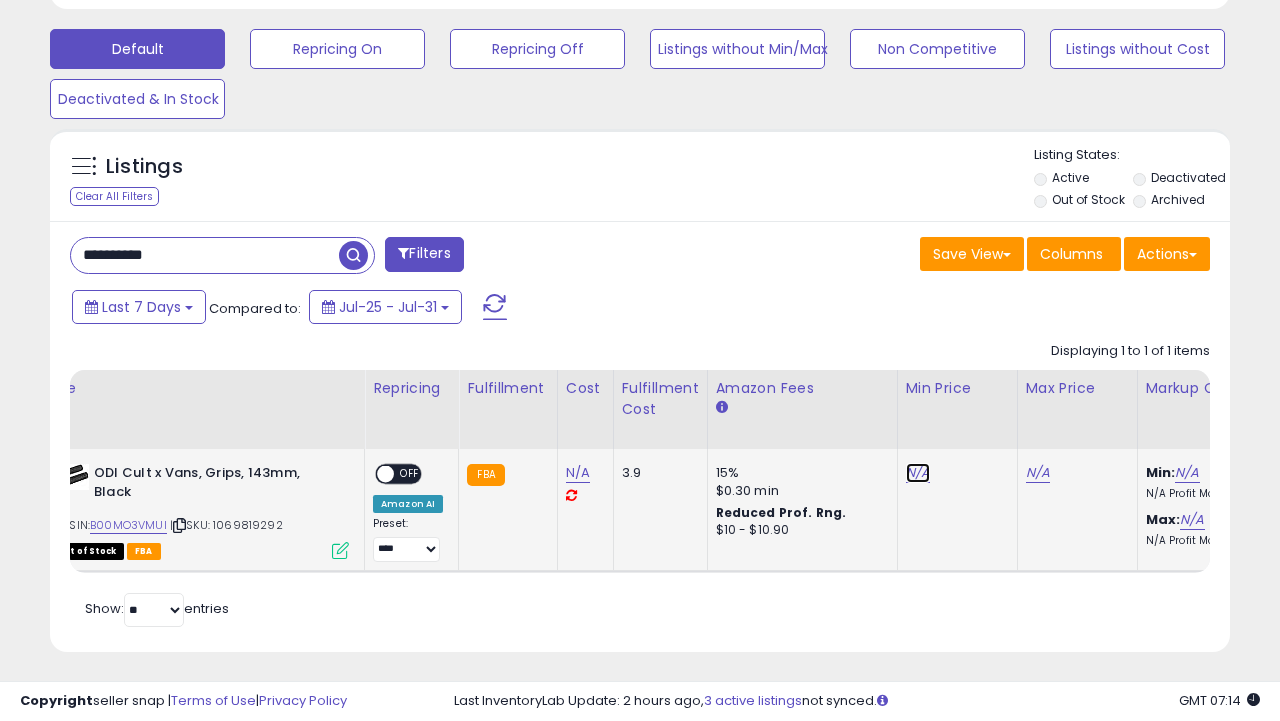 click on "N/A" at bounding box center [918, 473] 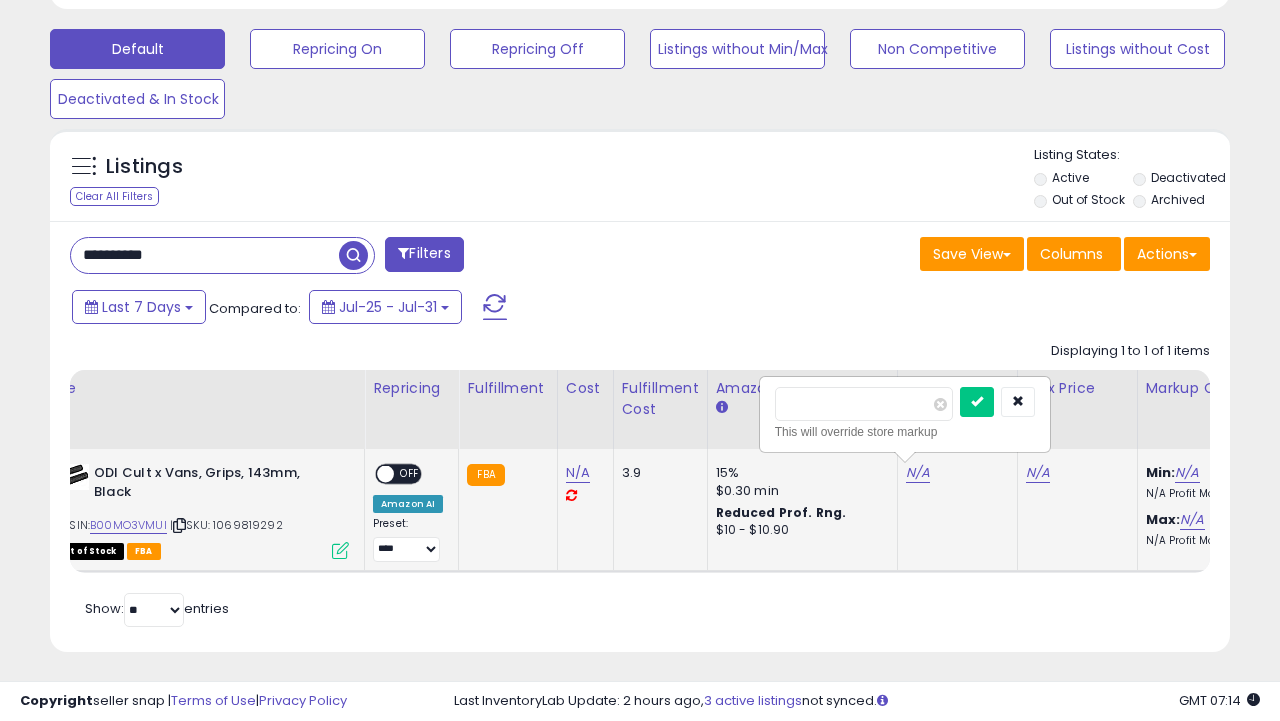type on "*****" 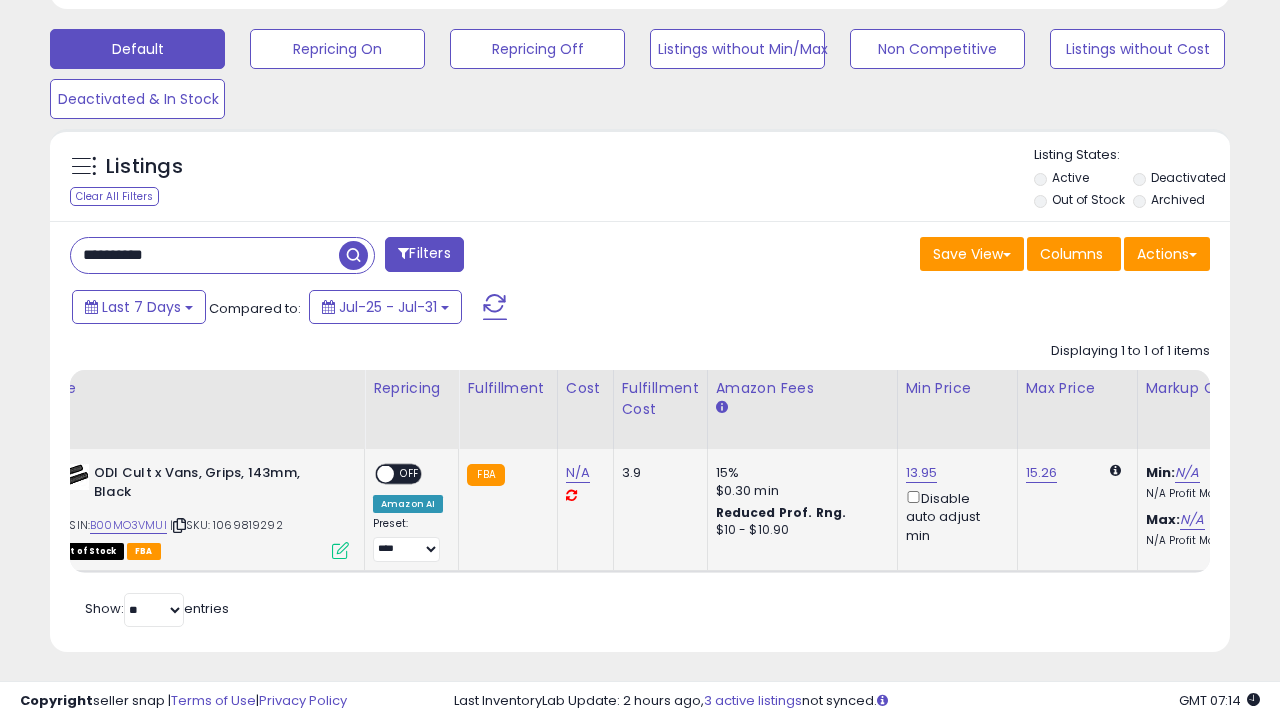 click on "OFF" at bounding box center [410, 474] 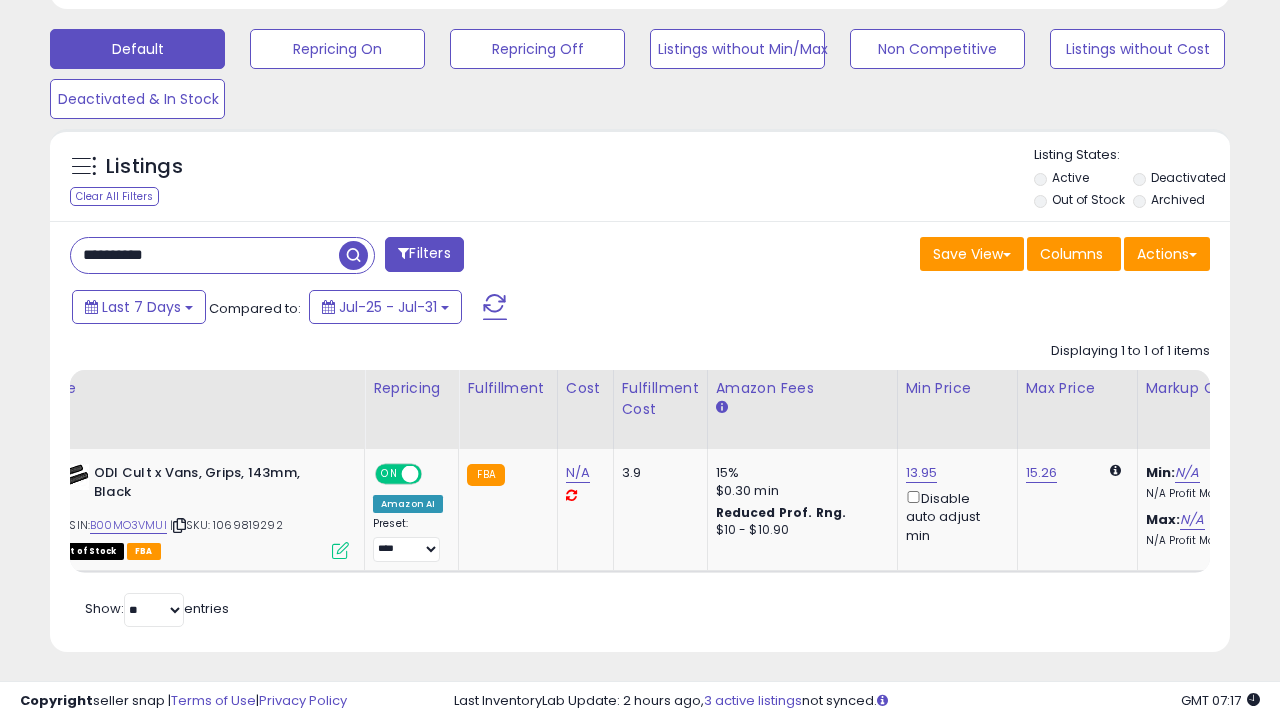 paste 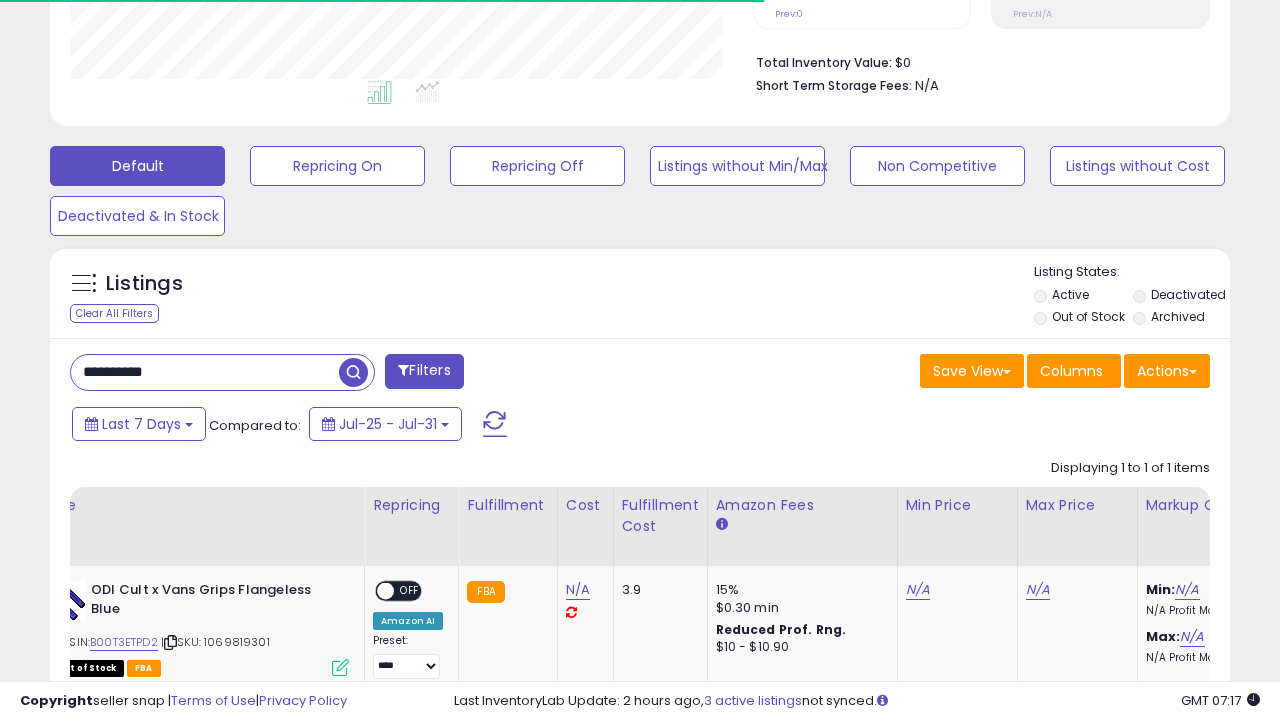 scroll, scrollTop: 601, scrollLeft: 0, axis: vertical 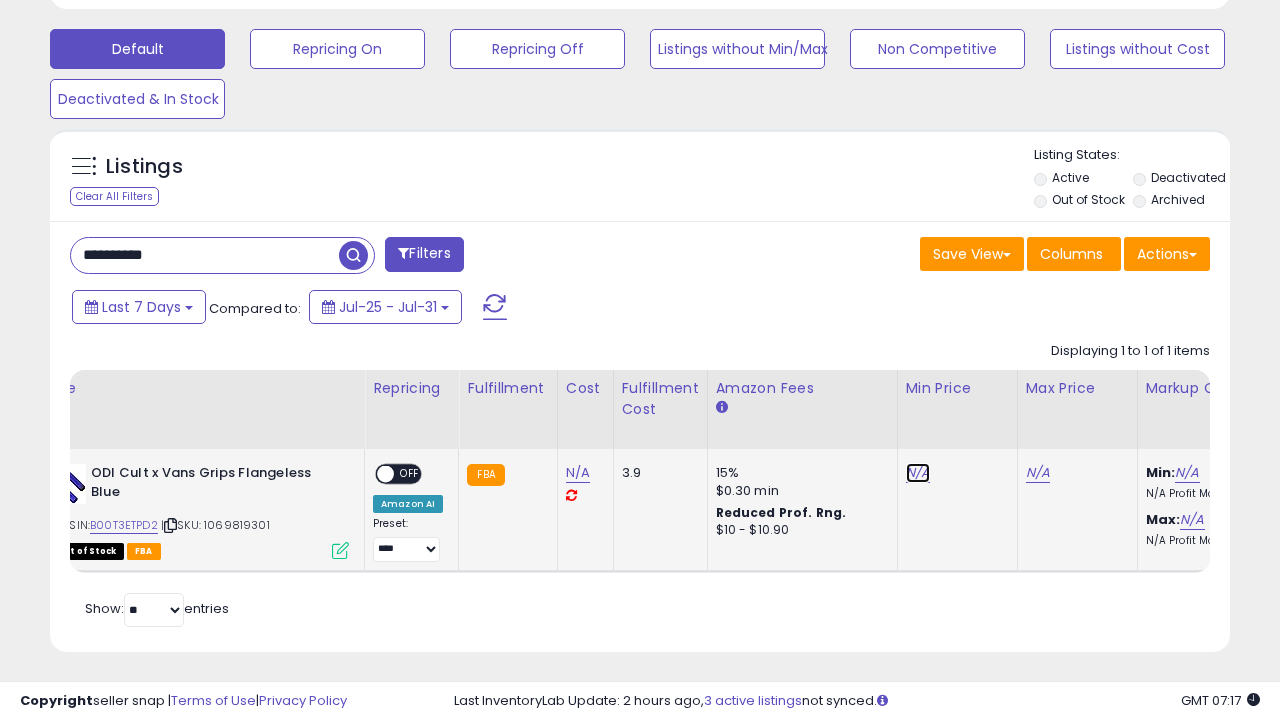 click on "N/A" at bounding box center [918, 473] 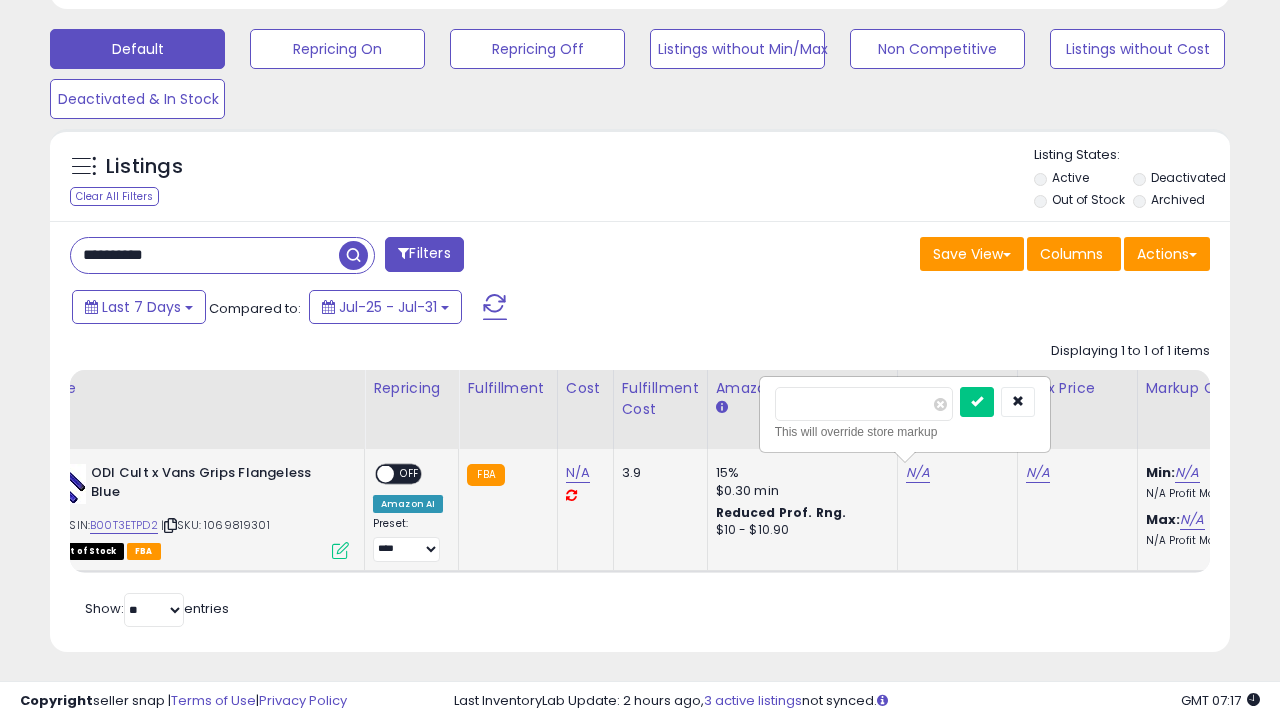 type on "*****" 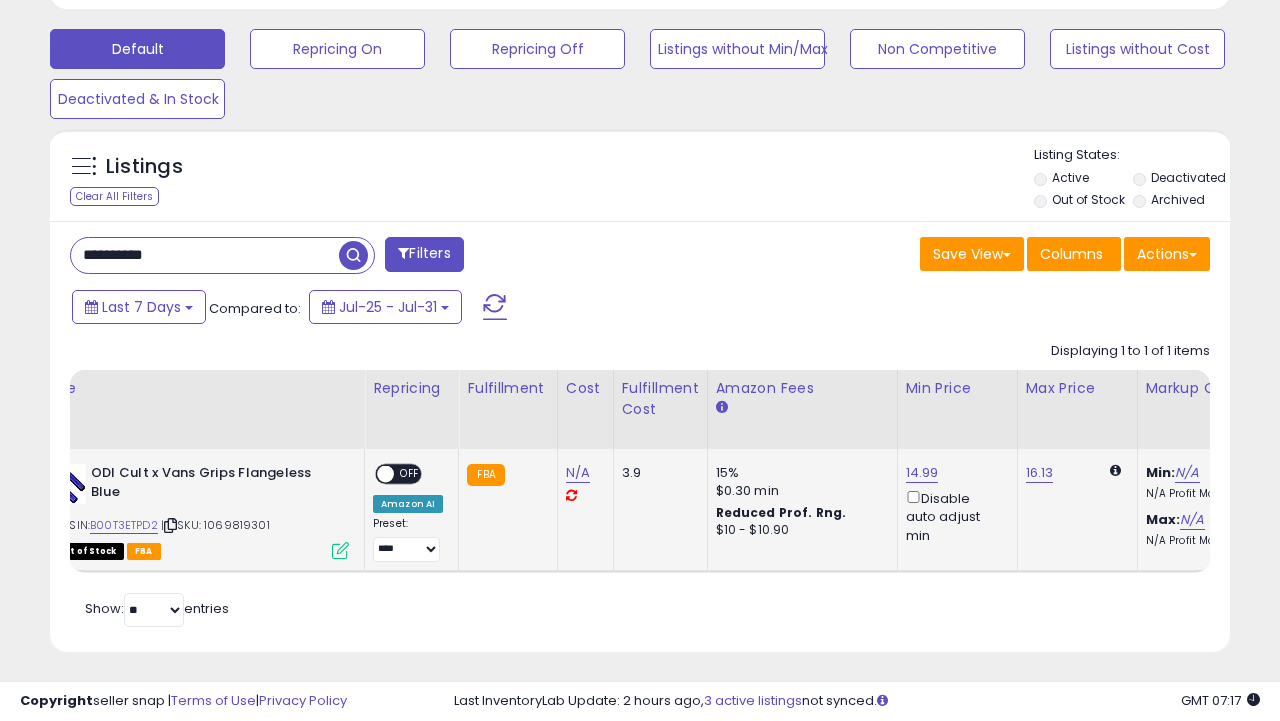 click on "OFF" at bounding box center (410, 474) 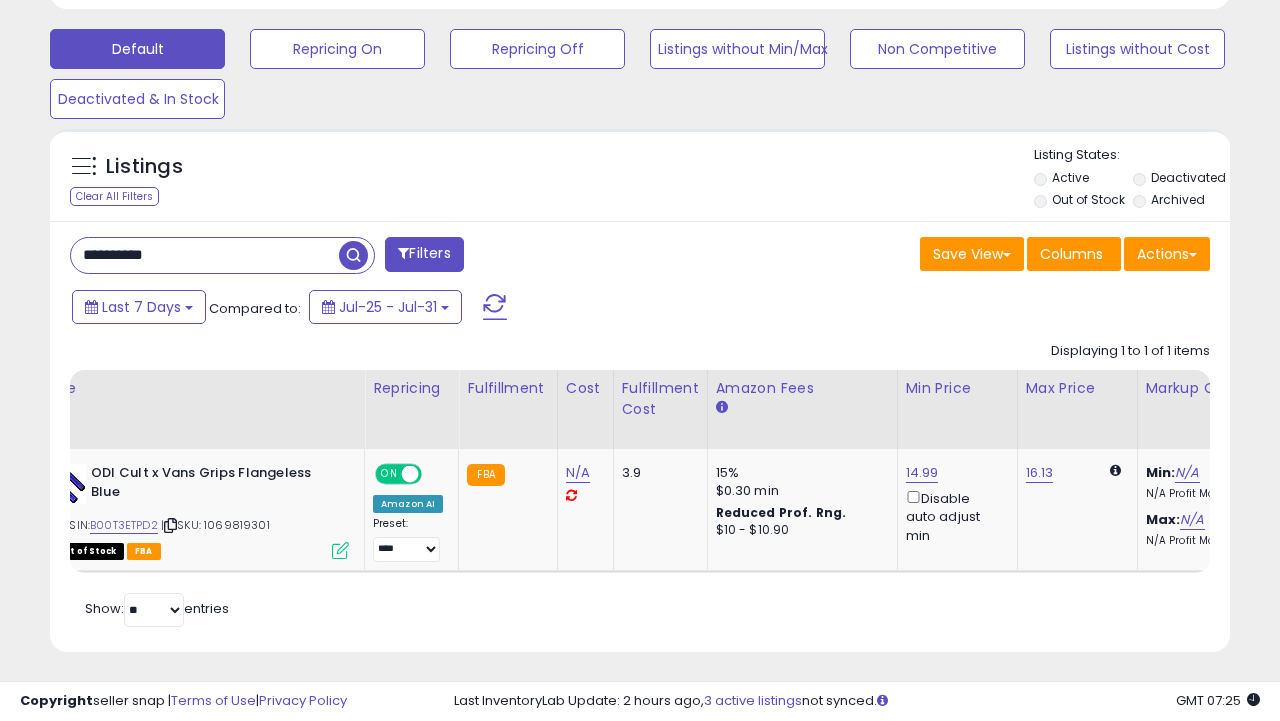 paste 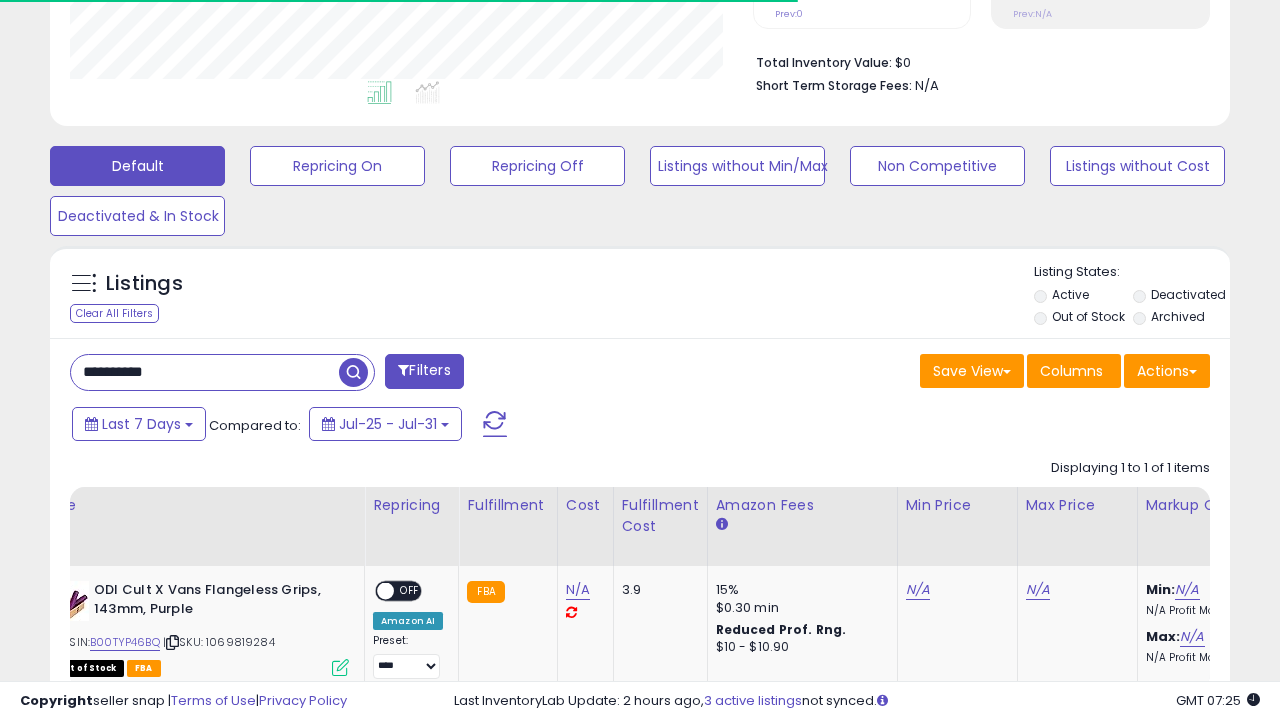 scroll, scrollTop: 601, scrollLeft: 0, axis: vertical 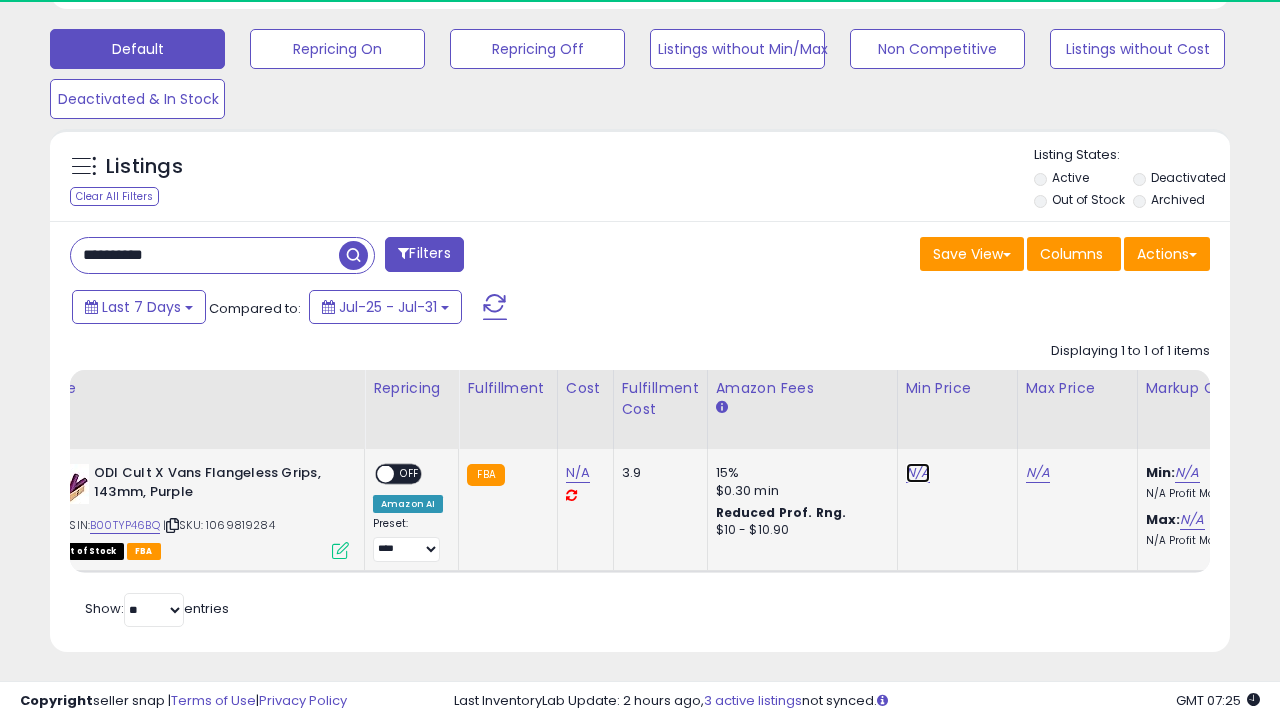 click on "N/A" at bounding box center [918, 473] 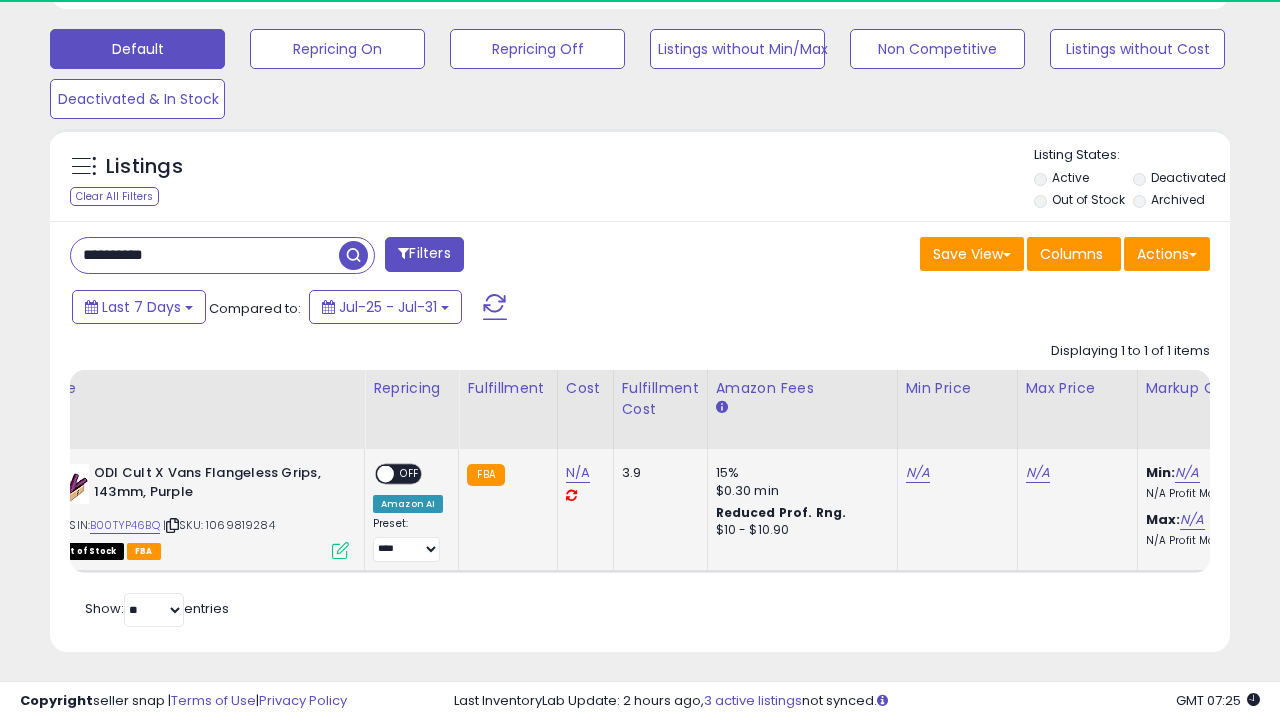 scroll, scrollTop: 999590, scrollLeft: 999317, axis: both 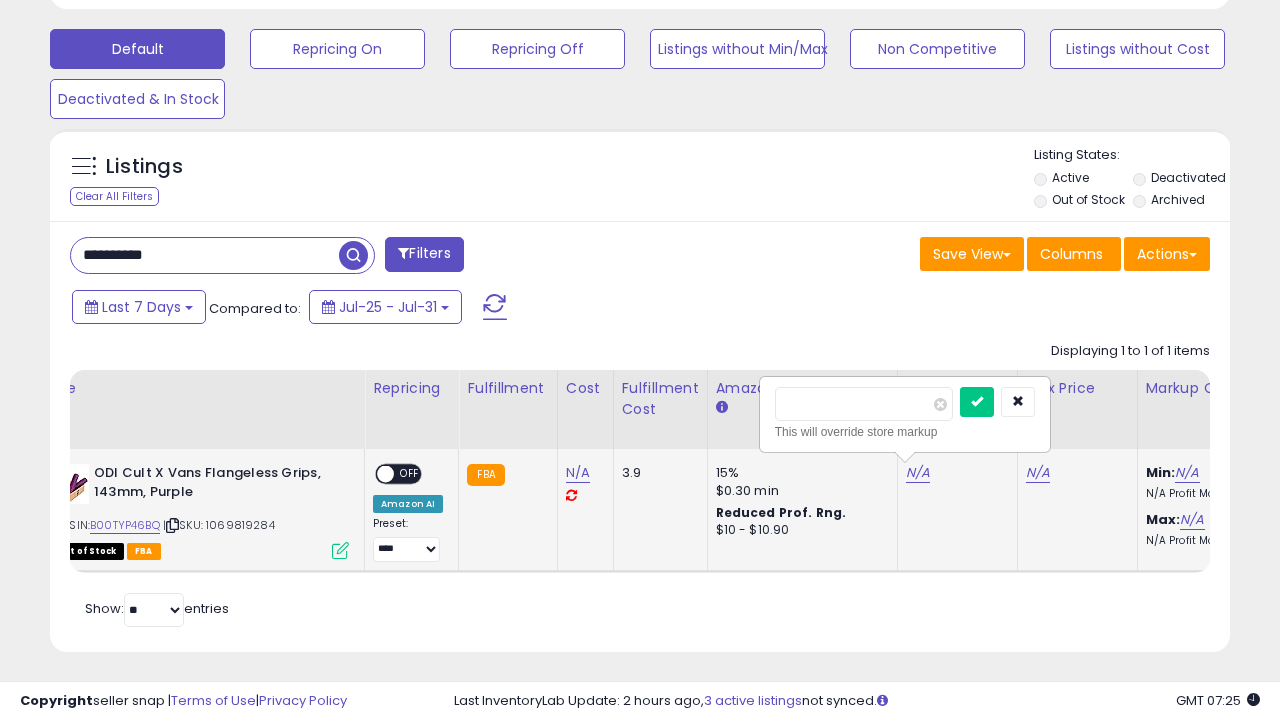type on "*****" 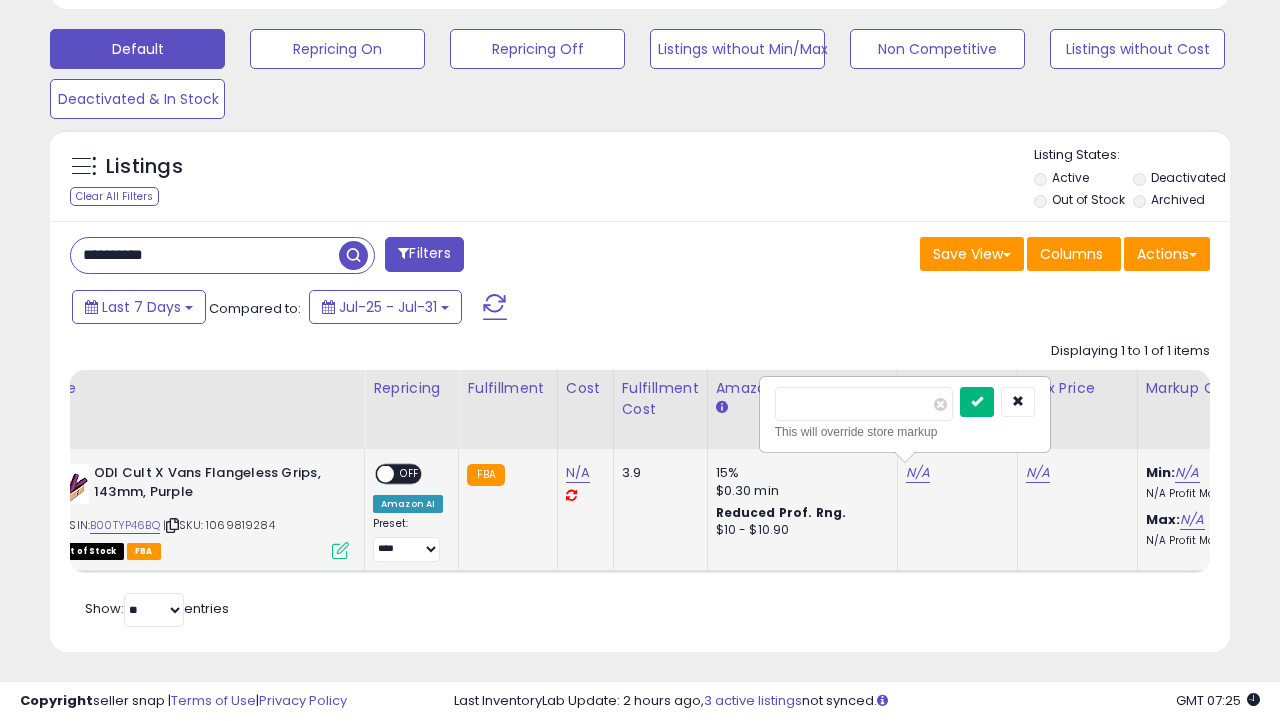 click at bounding box center [977, 401] 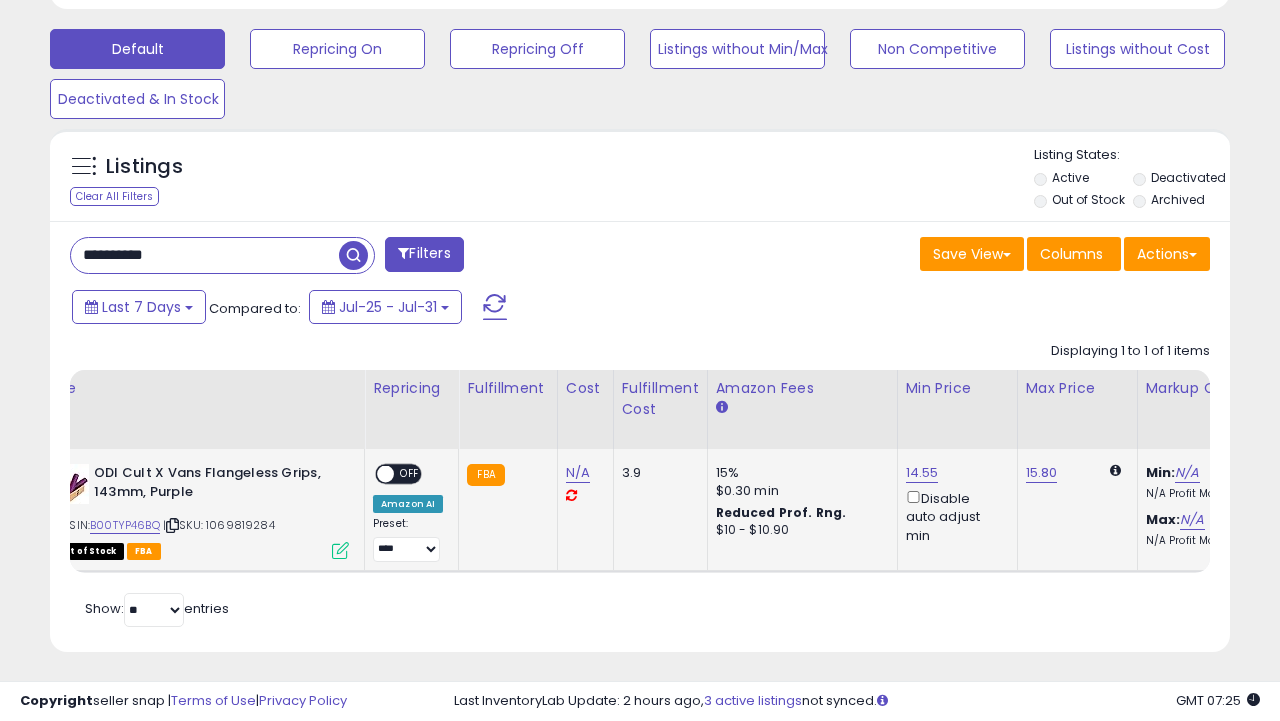 click on "OFF" at bounding box center [410, 474] 